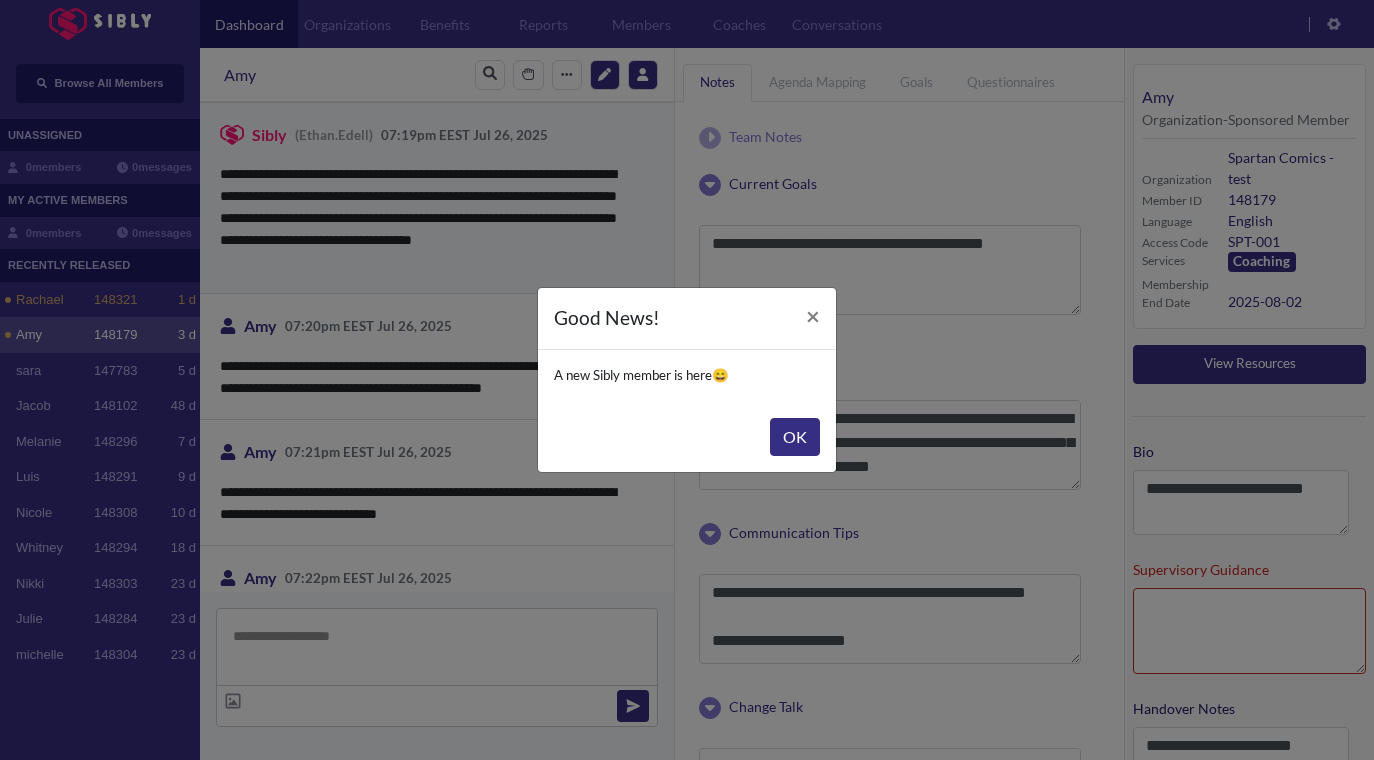 scroll, scrollTop: 0, scrollLeft: 0, axis: both 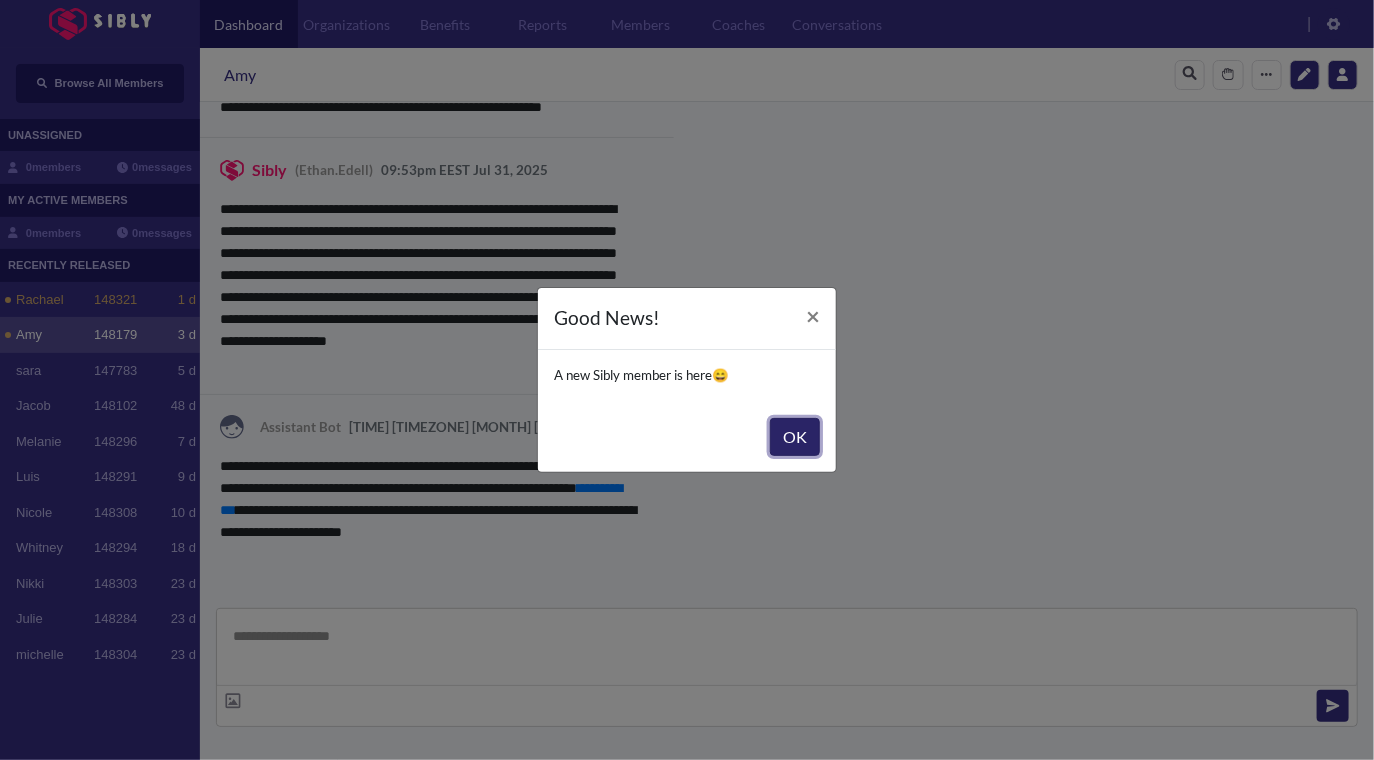 click on "OK" at bounding box center (795, 437) 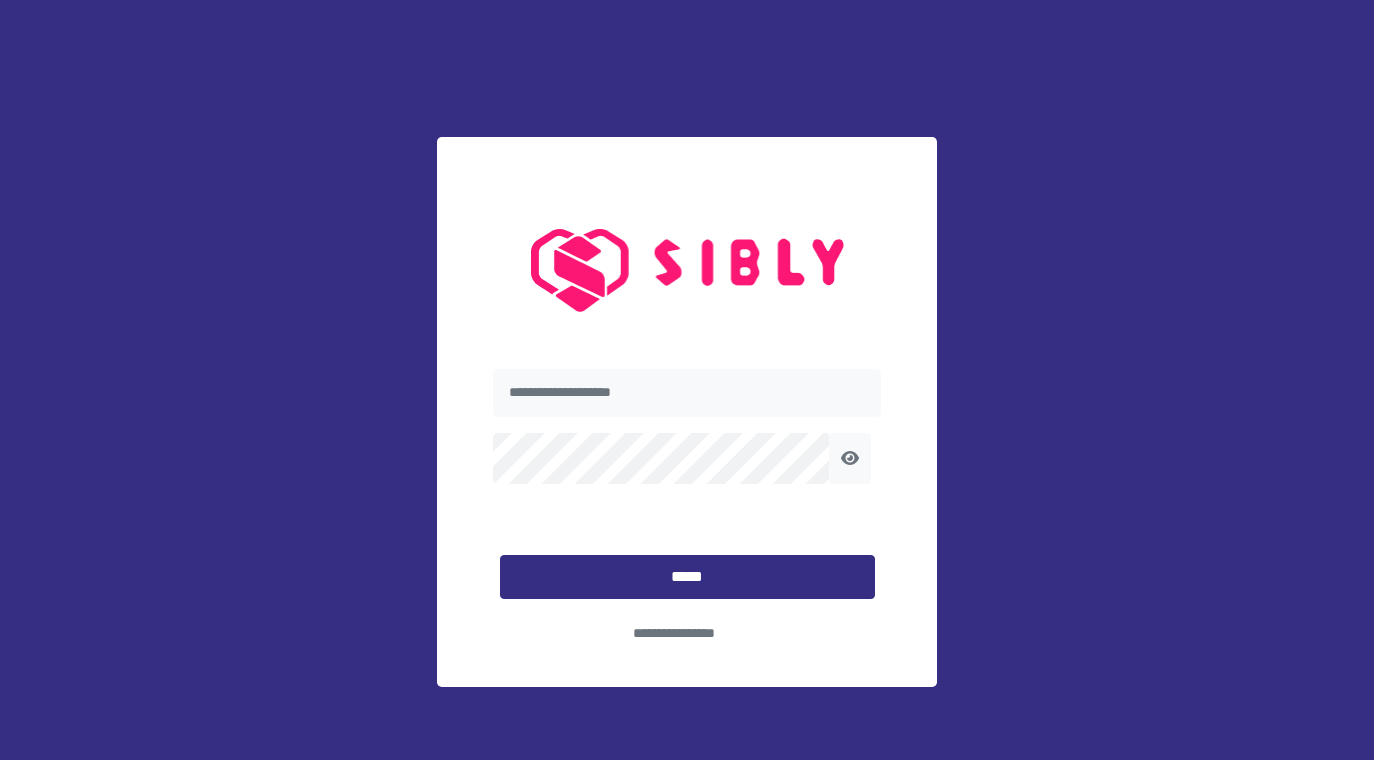 scroll, scrollTop: 0, scrollLeft: 0, axis: both 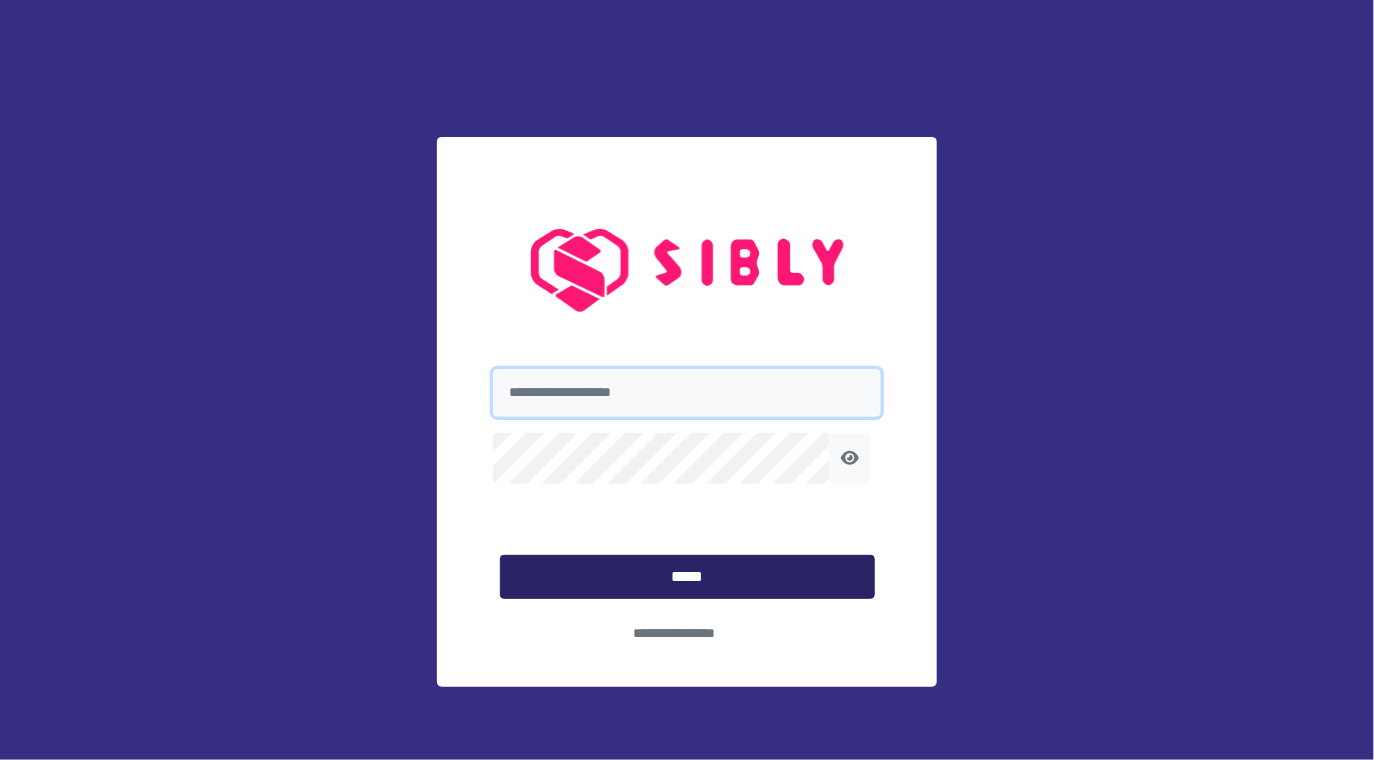 type on "**********" 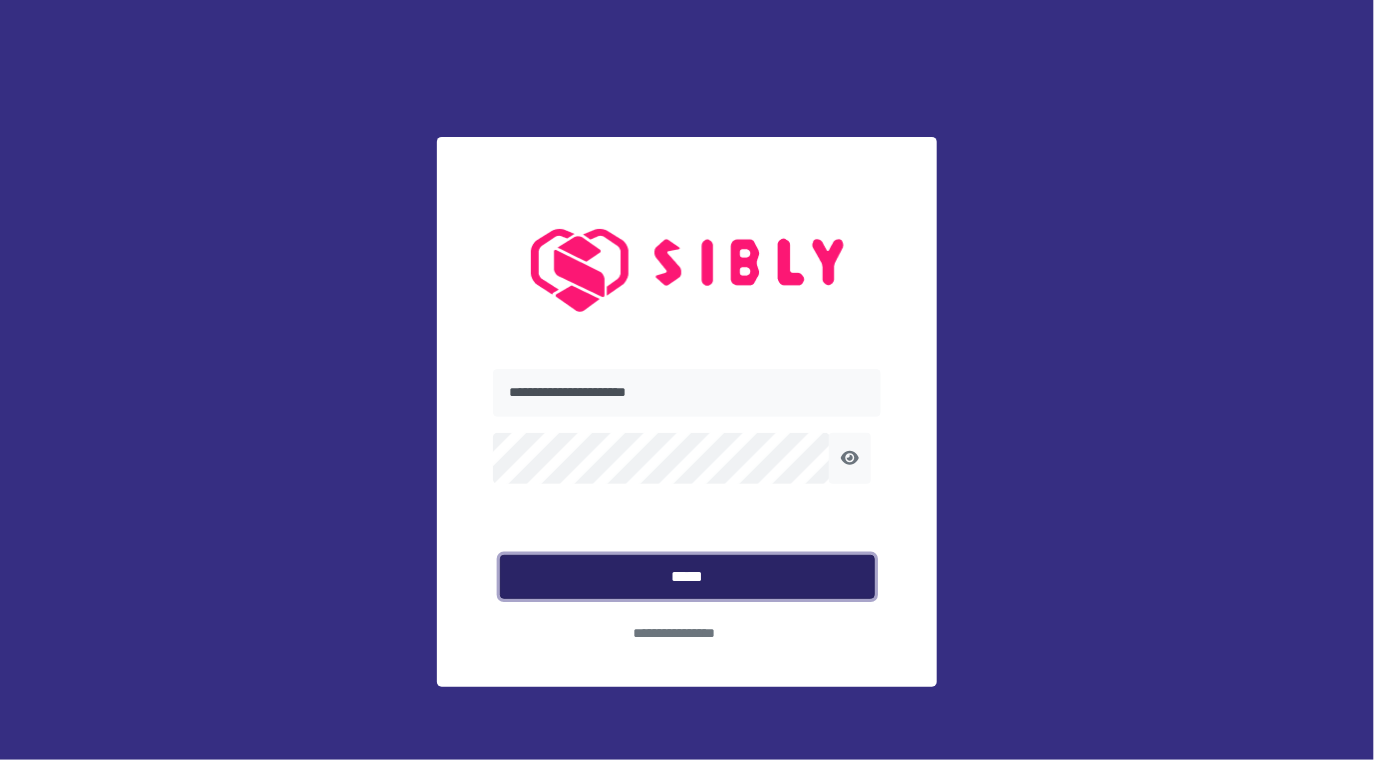 click on "*****" at bounding box center (687, 577) 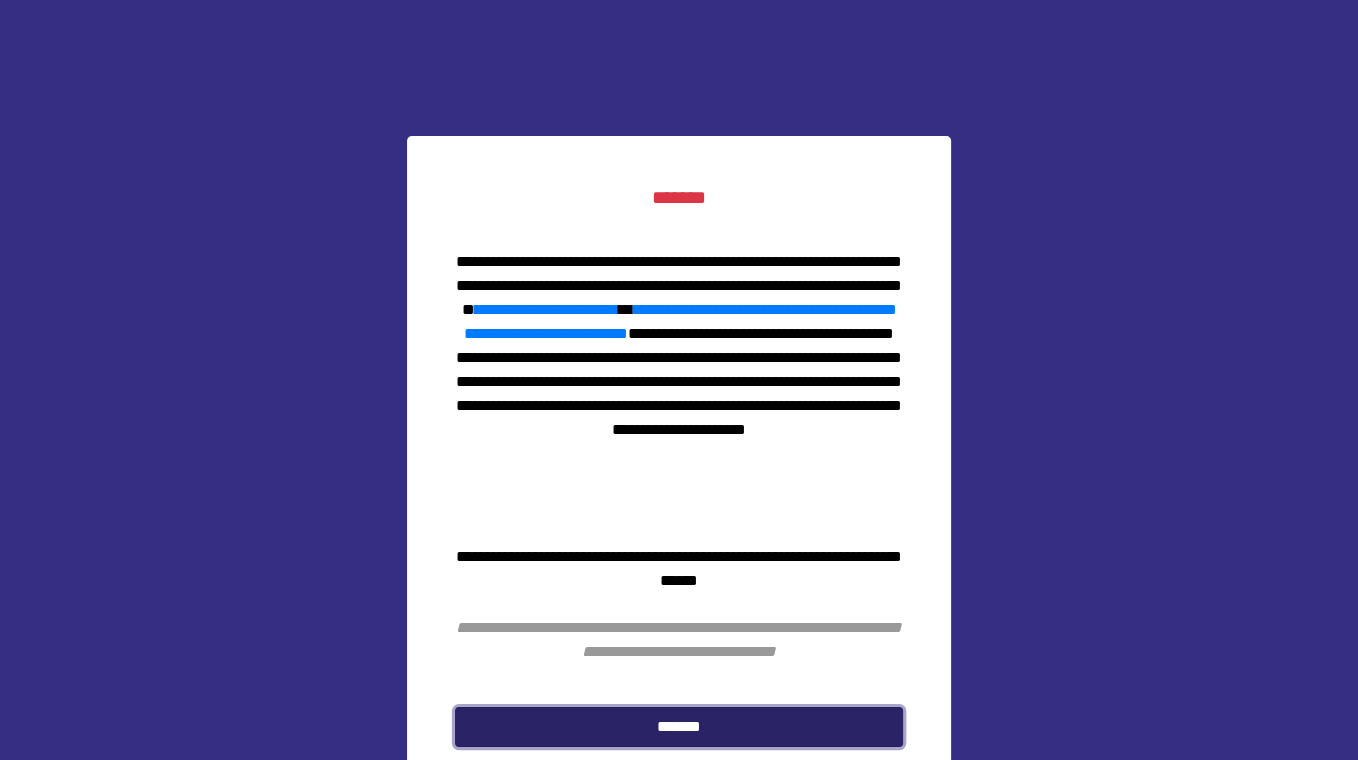 click on "*******" at bounding box center (679, 726) 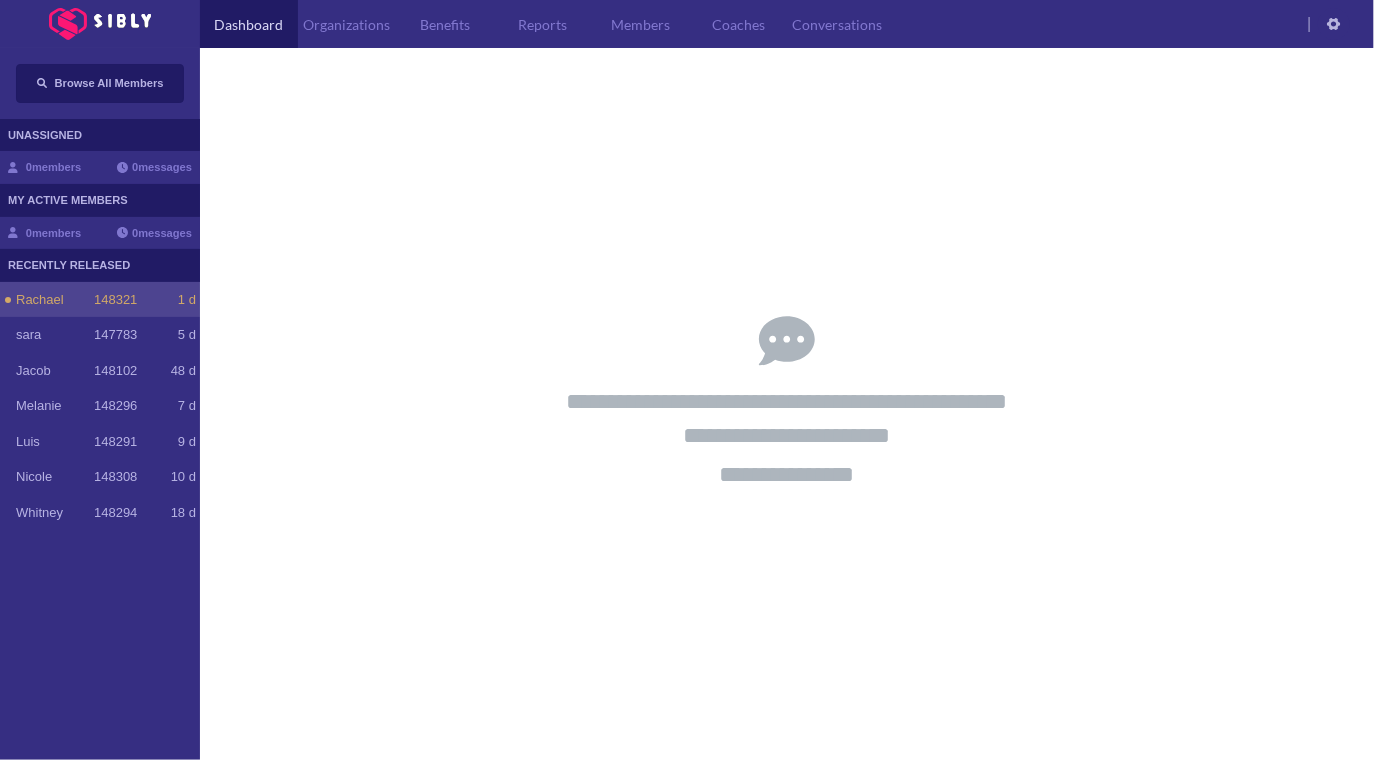 click on "Rachael" at bounding box center (55, 300) 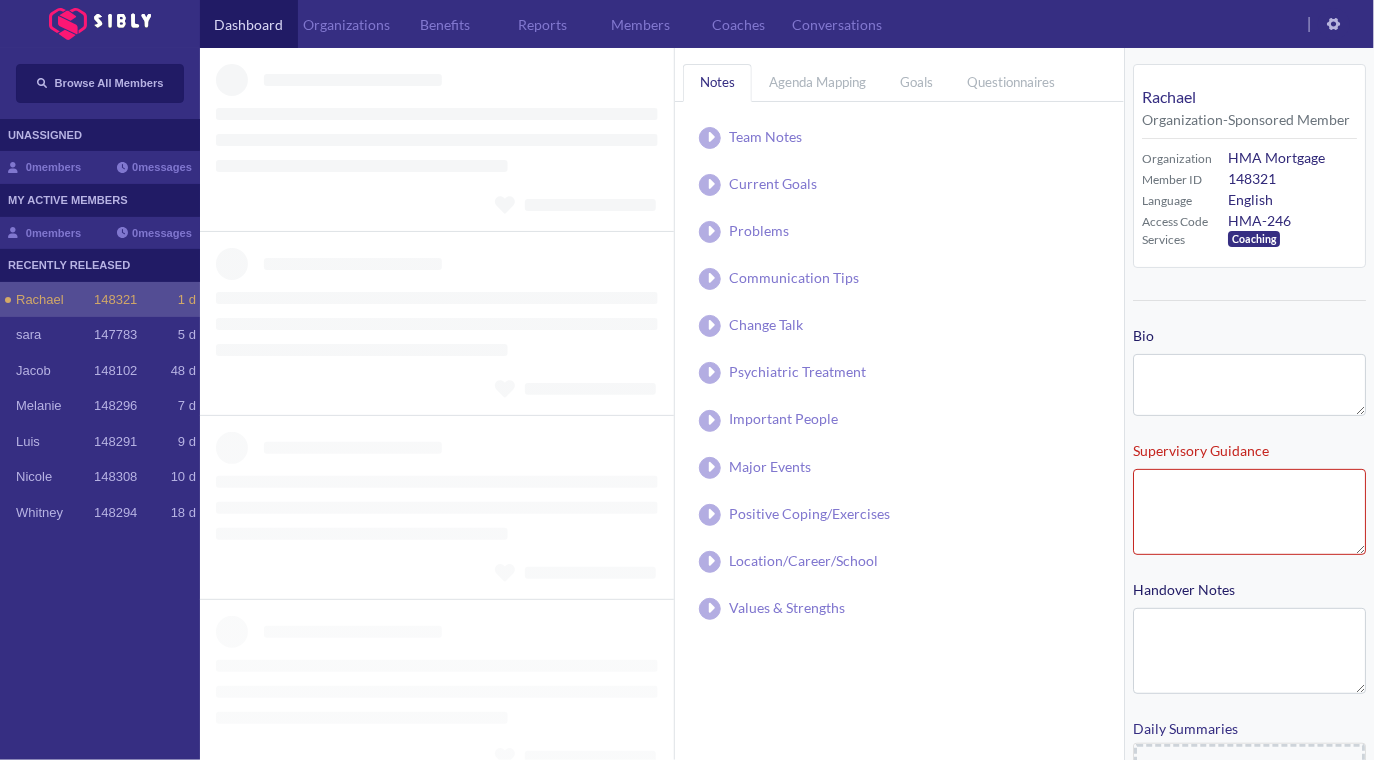 type on "**********" 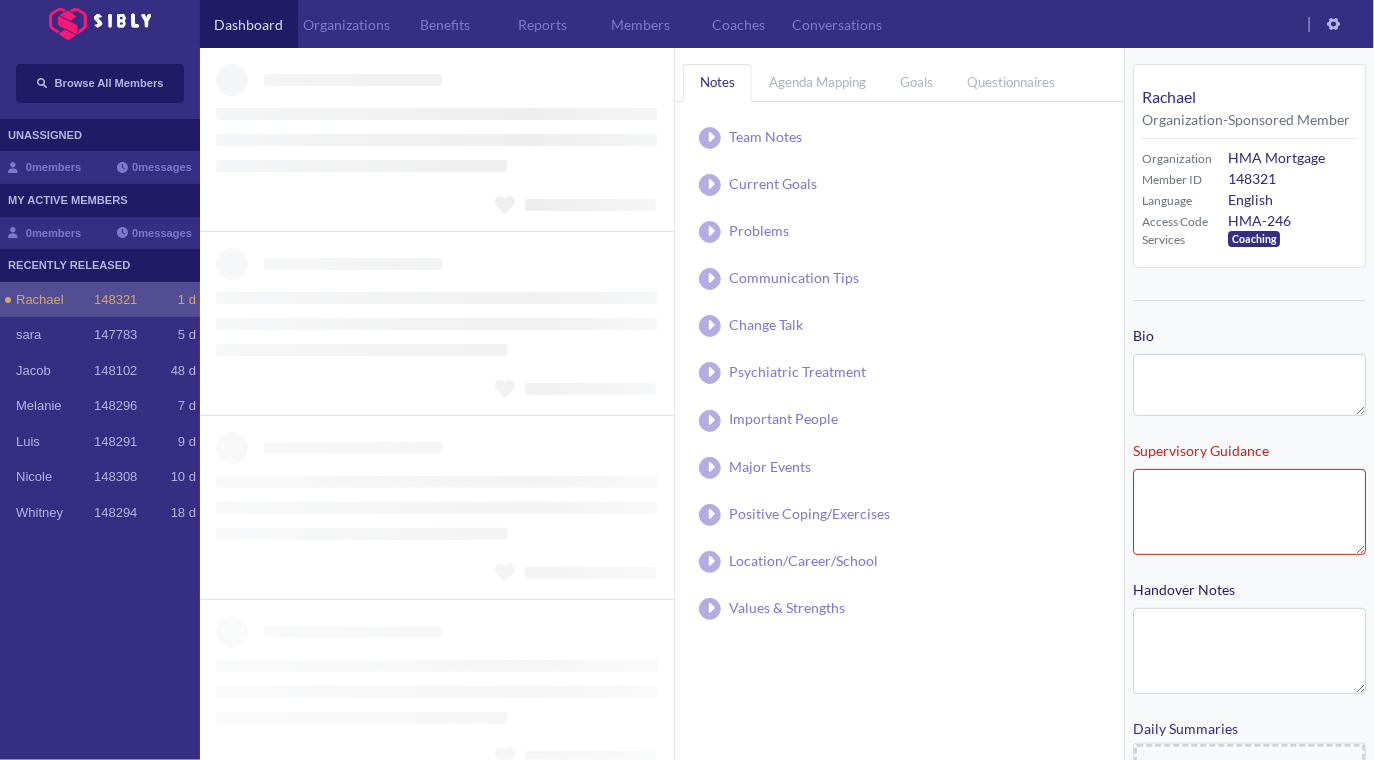 type on "**********" 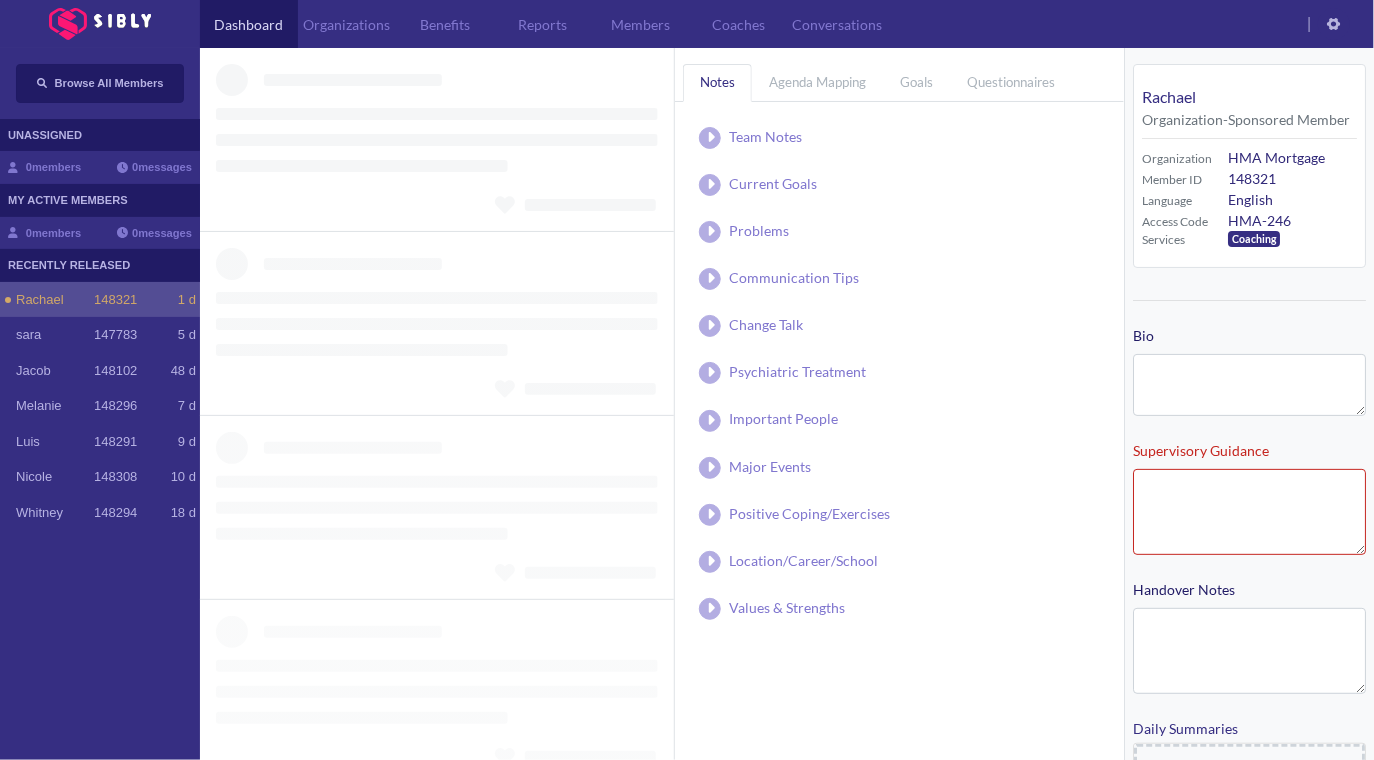 type on "**********" 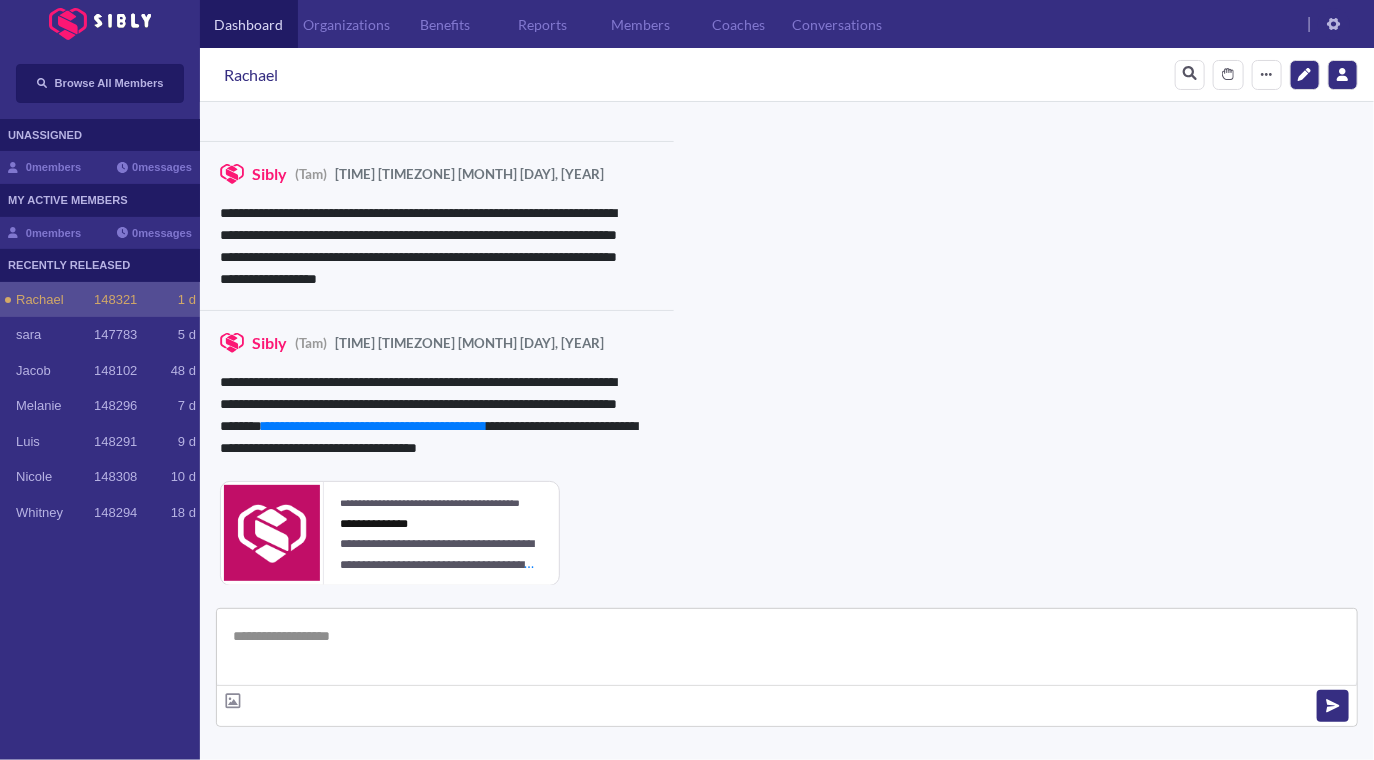 scroll, scrollTop: 1385, scrollLeft: 0, axis: vertical 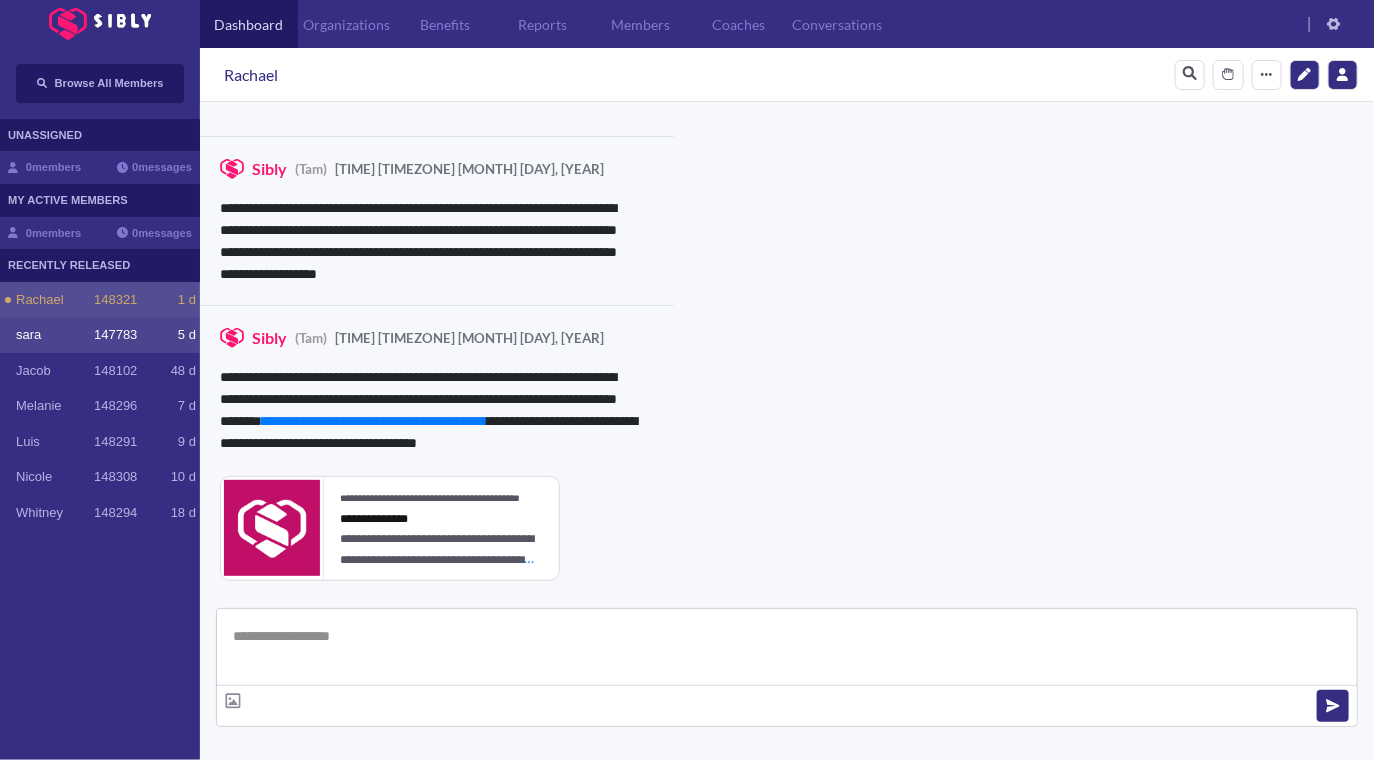 click on "147783" at bounding box center (115, 335) 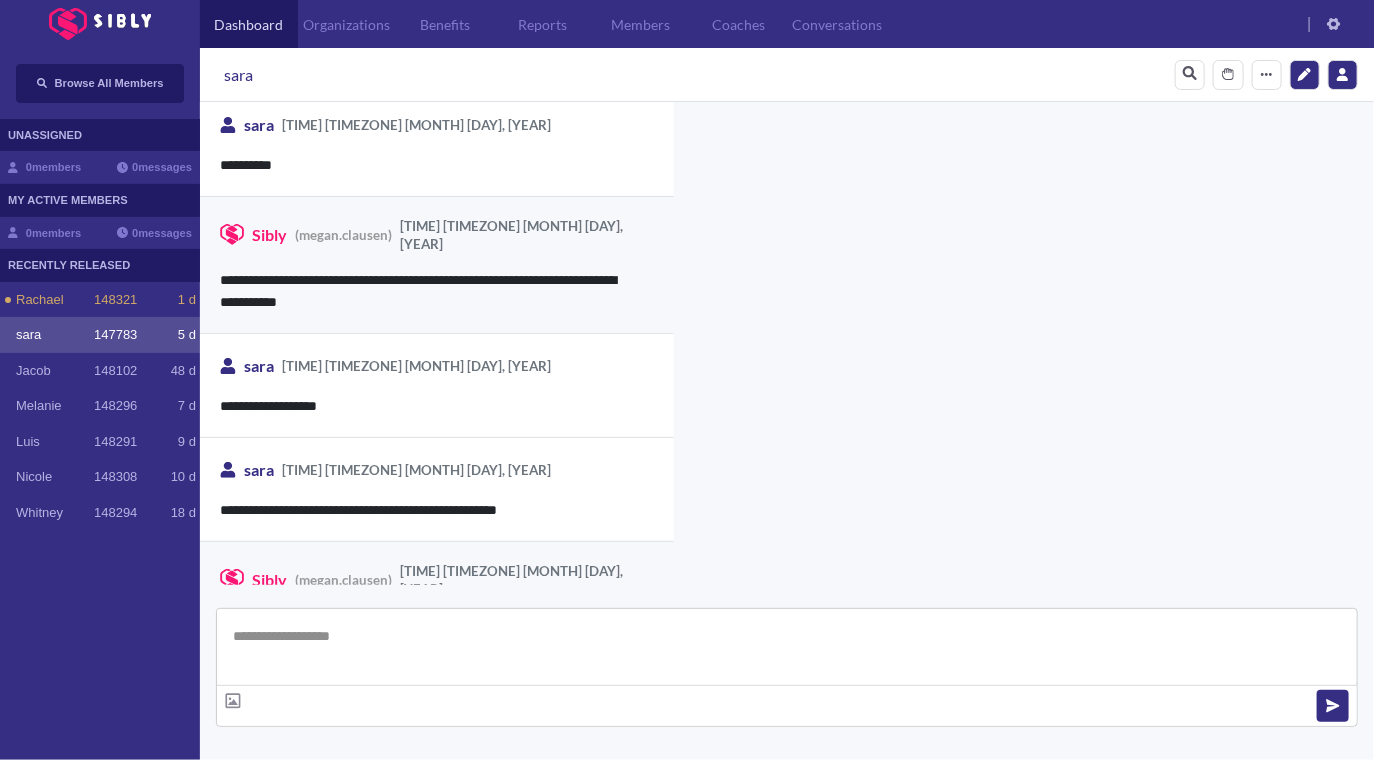 scroll, scrollTop: 3280, scrollLeft: 0, axis: vertical 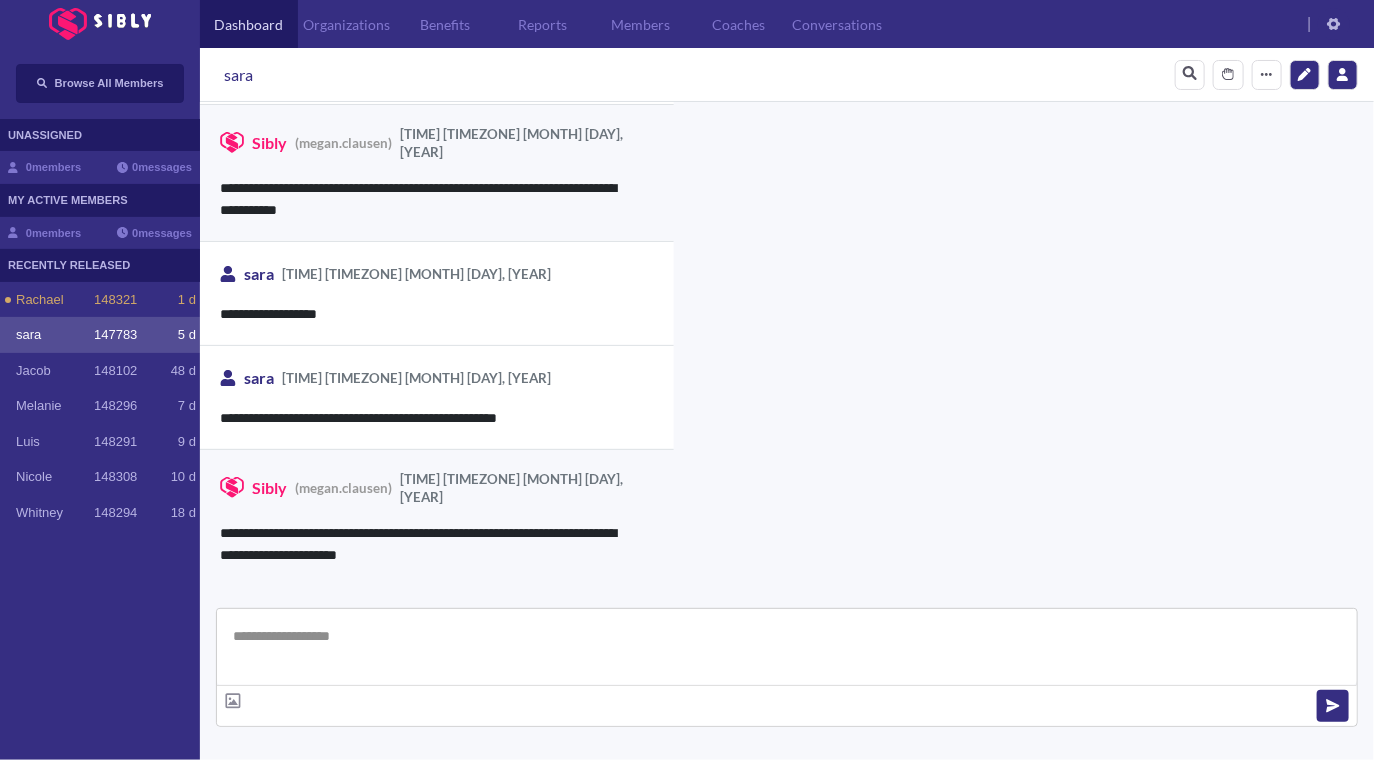 type on "**********" 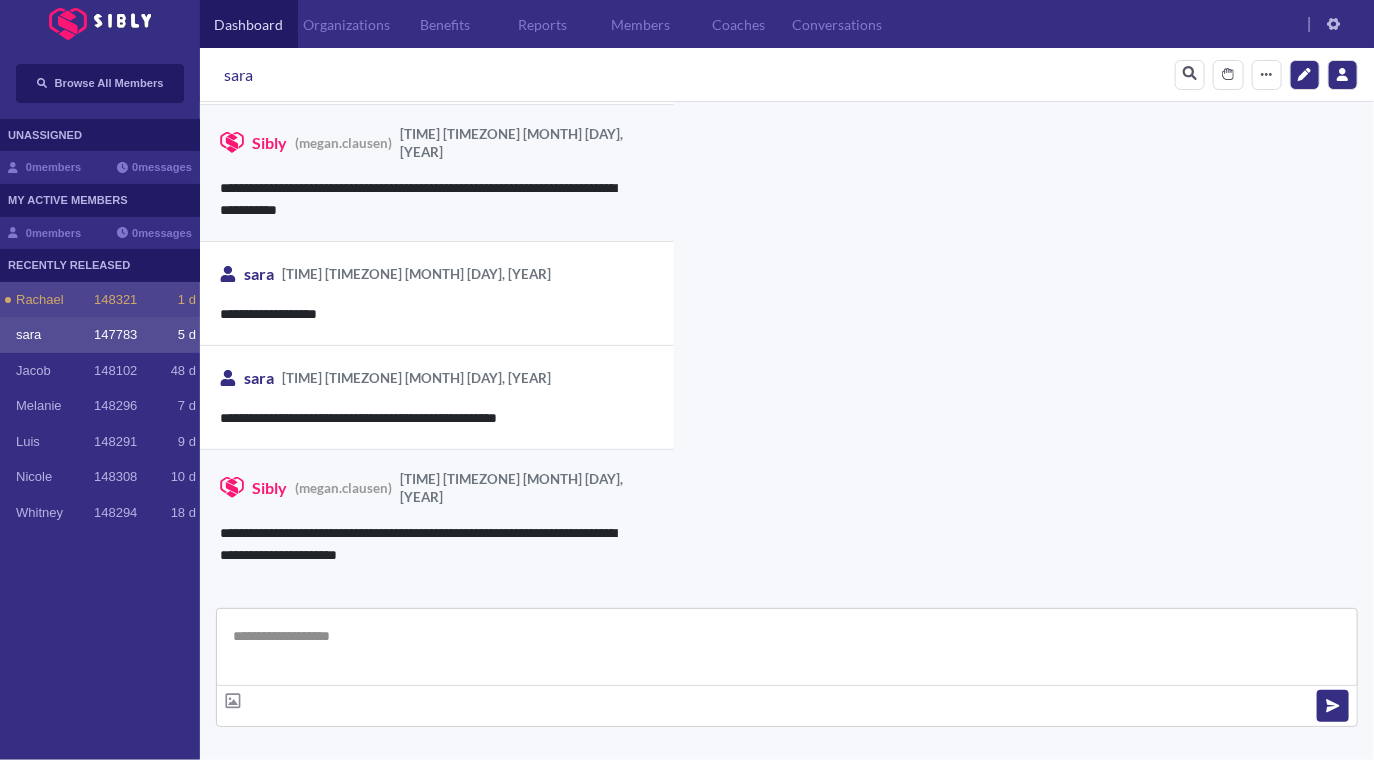click on "148321" at bounding box center [115, 300] 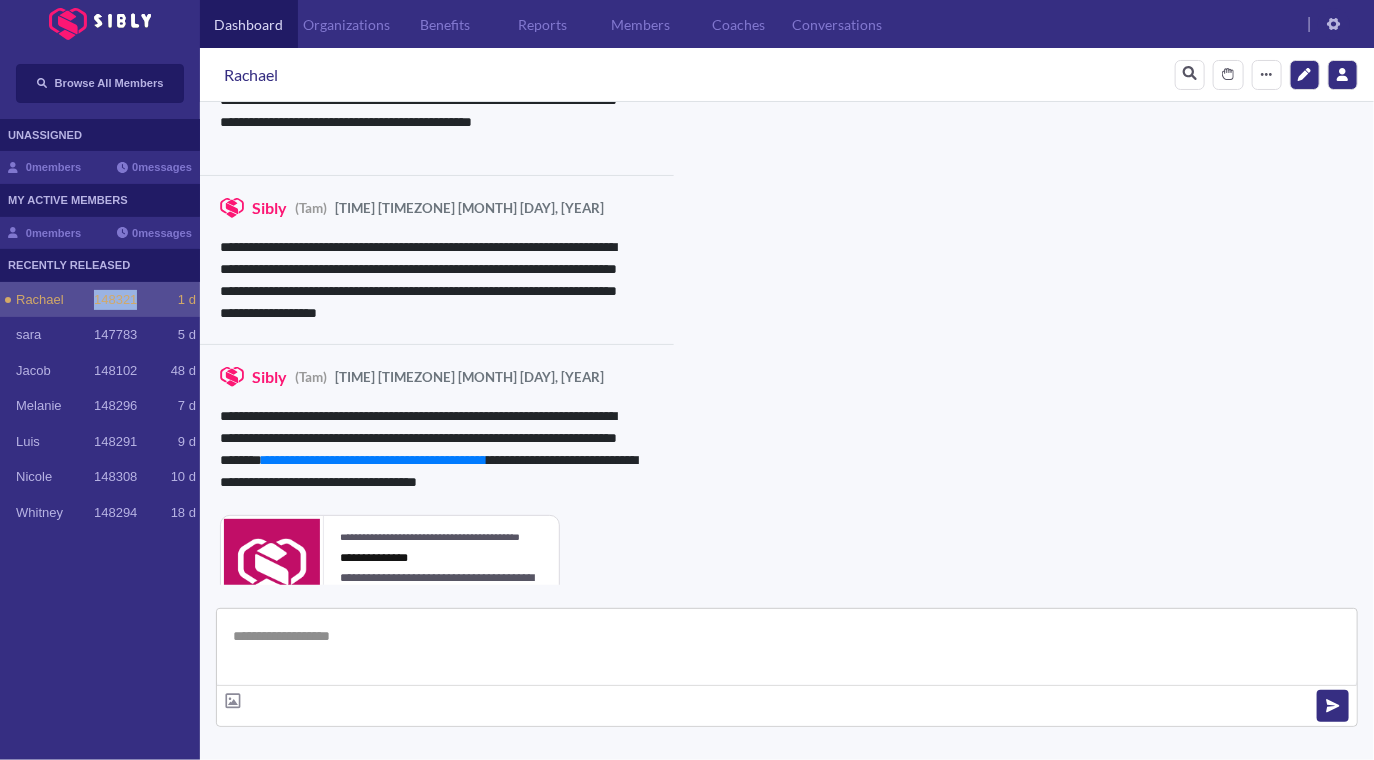 scroll, scrollTop: 1385, scrollLeft: 0, axis: vertical 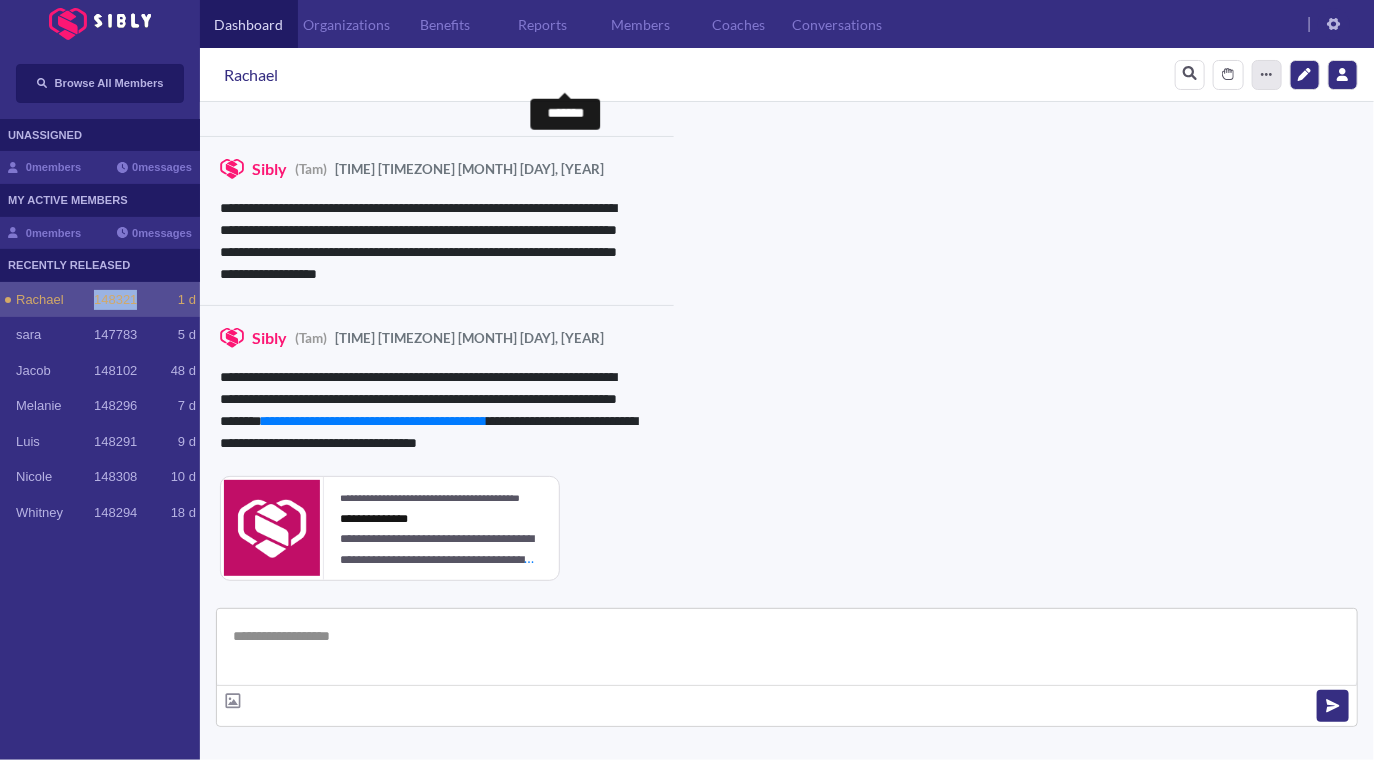 click 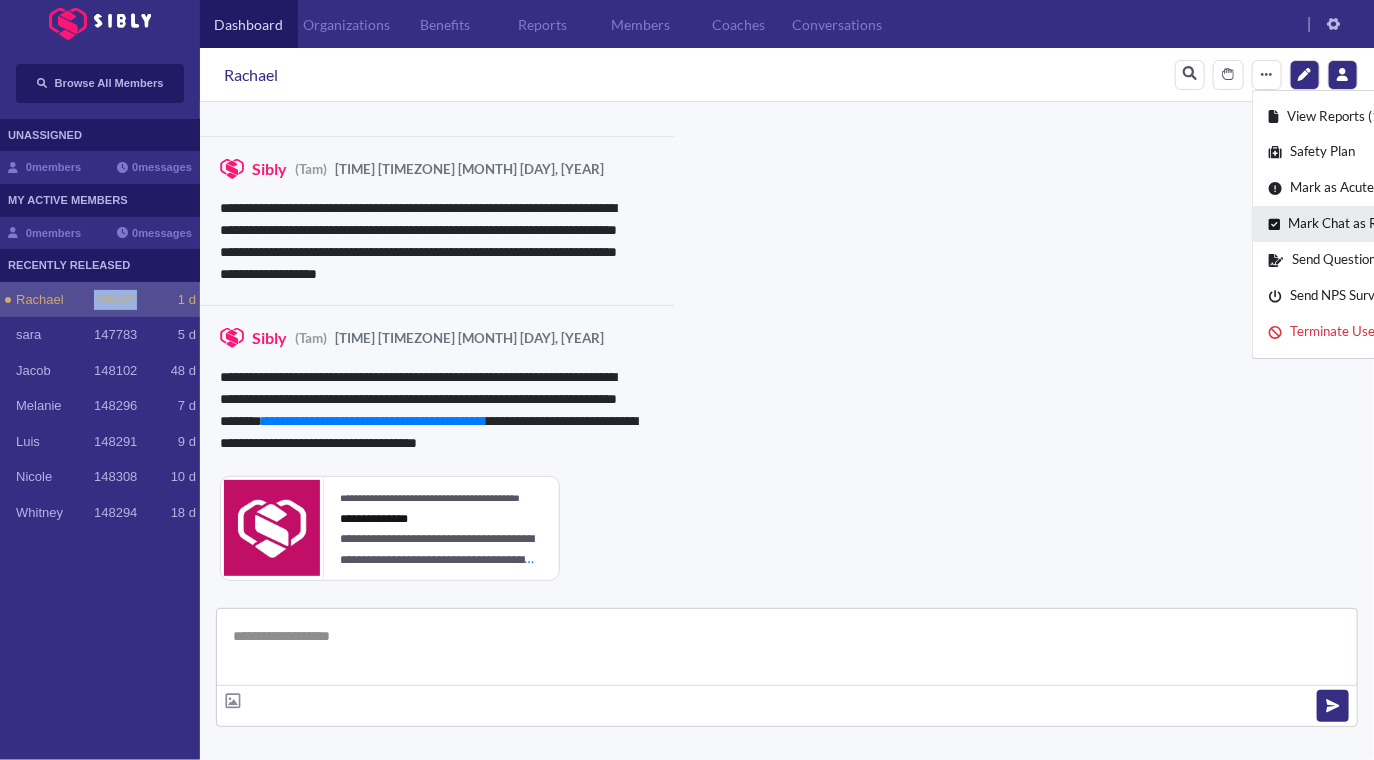 click on "Mark Chat as Read / Remove Dot" at bounding box center (1376, 224) 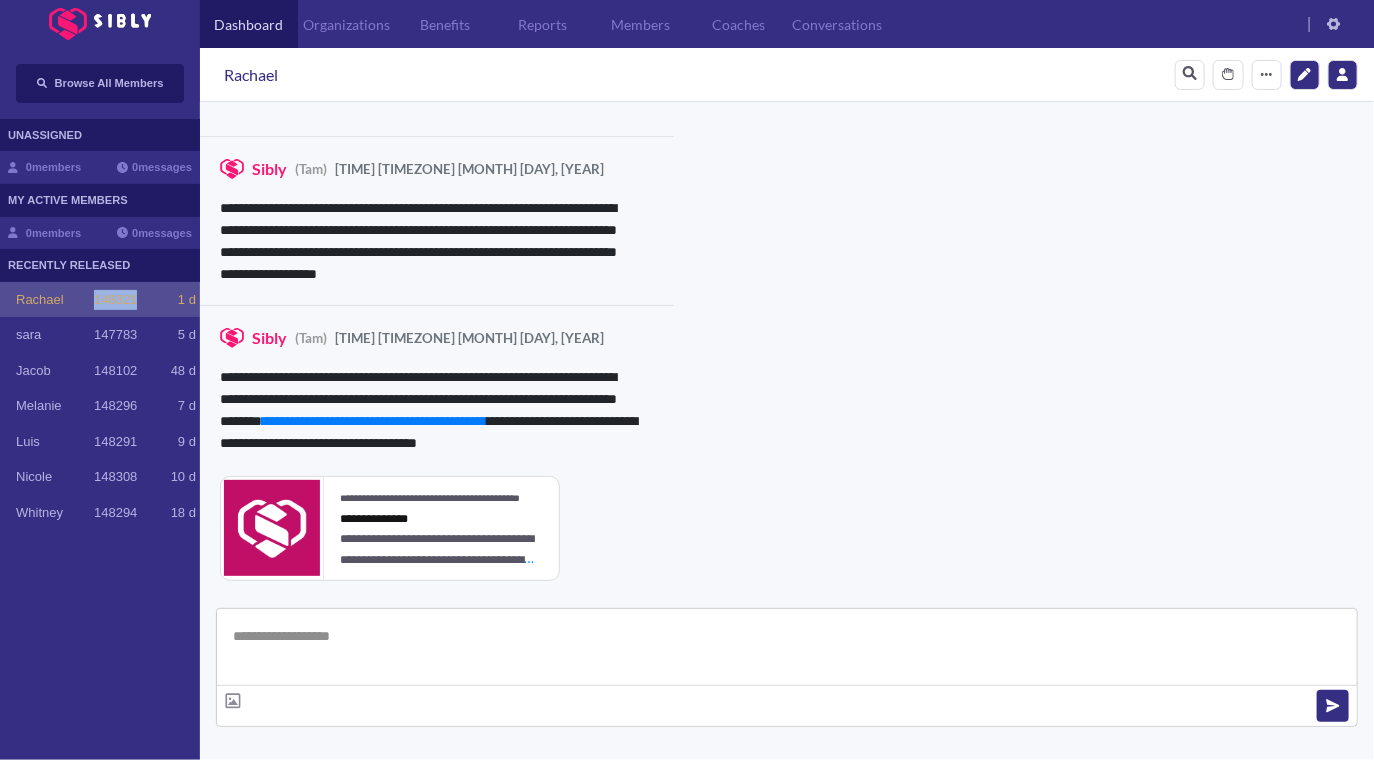 click on "Browse All Members UNASSIGNED 0   members 0   messages MY ACTIVE MEMBERS 0   members 0   messages RECENTLY RELEASED [FIRST] [NUMBER] [NUMBER] [NUMBER] d [FIRST] [NUMBER] [NUMBER] [NUMBER] d [FIRST] [NUMBER] [NUMBER] [NUMBER] d [FIRST] [NUMBER] [NUMBER] [NUMBER] d [FIRST] [NUMBER] [NUMBER] [NUMBER] d [FIRST] [NUMBER] [NUMBER] [NUMBER] d [FIRST] [NUMBER] [NUMBER] [NUMBER] d" at bounding box center [100, 404] 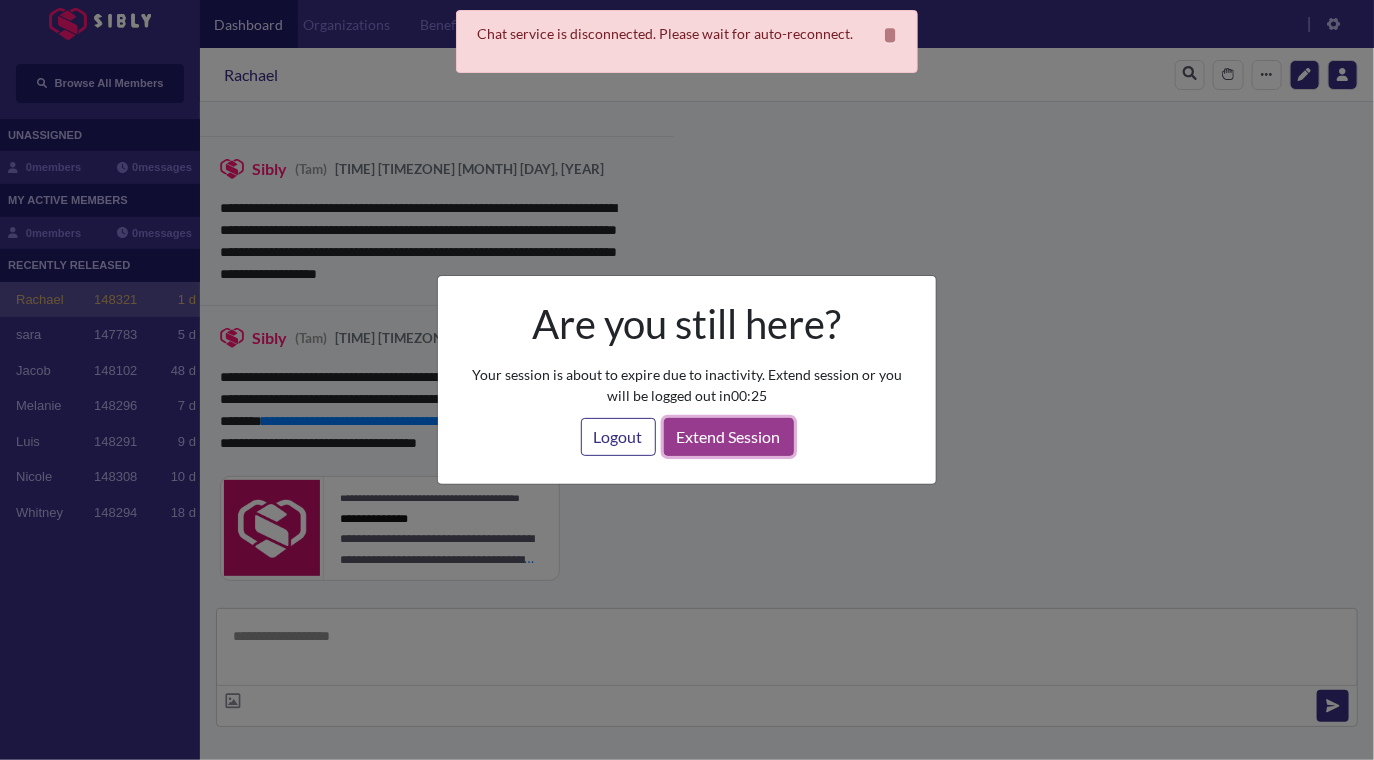click on "Extend Session" at bounding box center [729, 437] 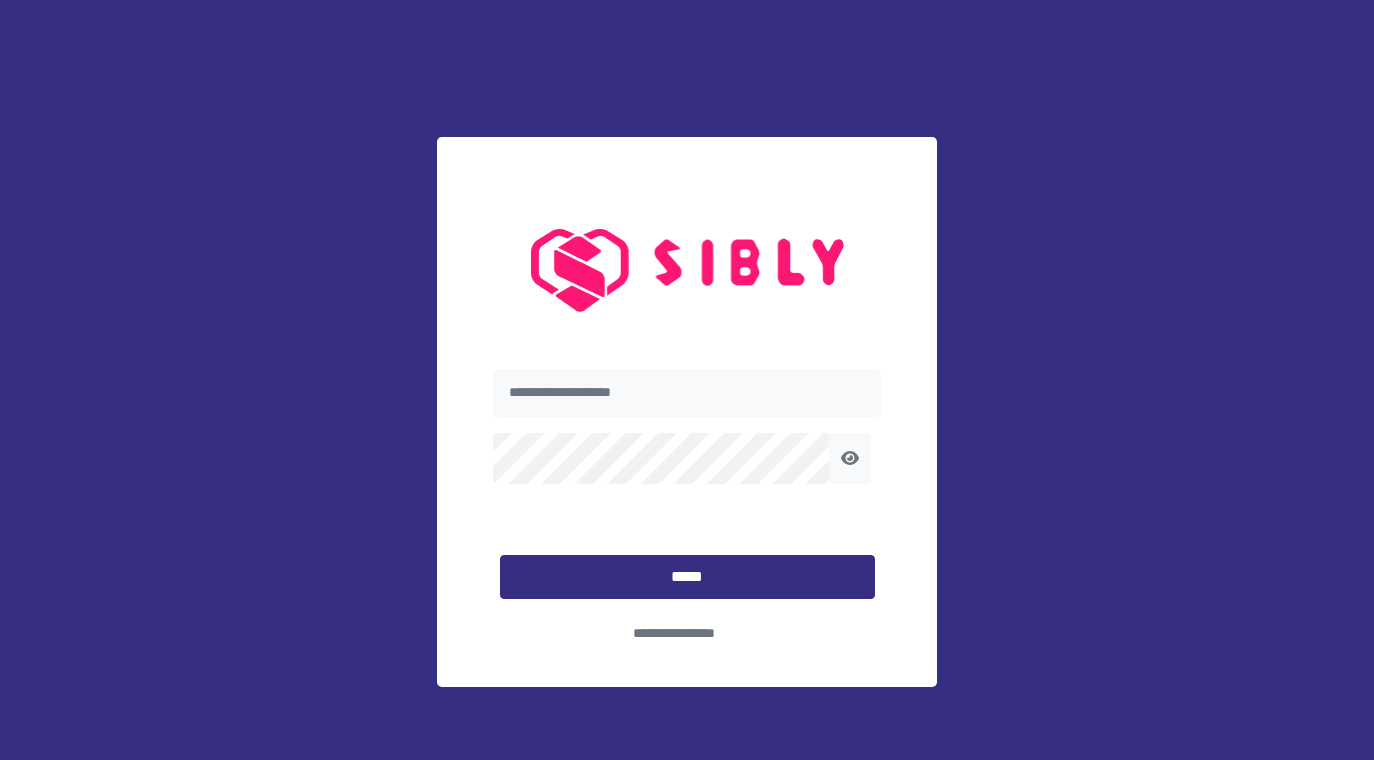 scroll, scrollTop: 0, scrollLeft: 0, axis: both 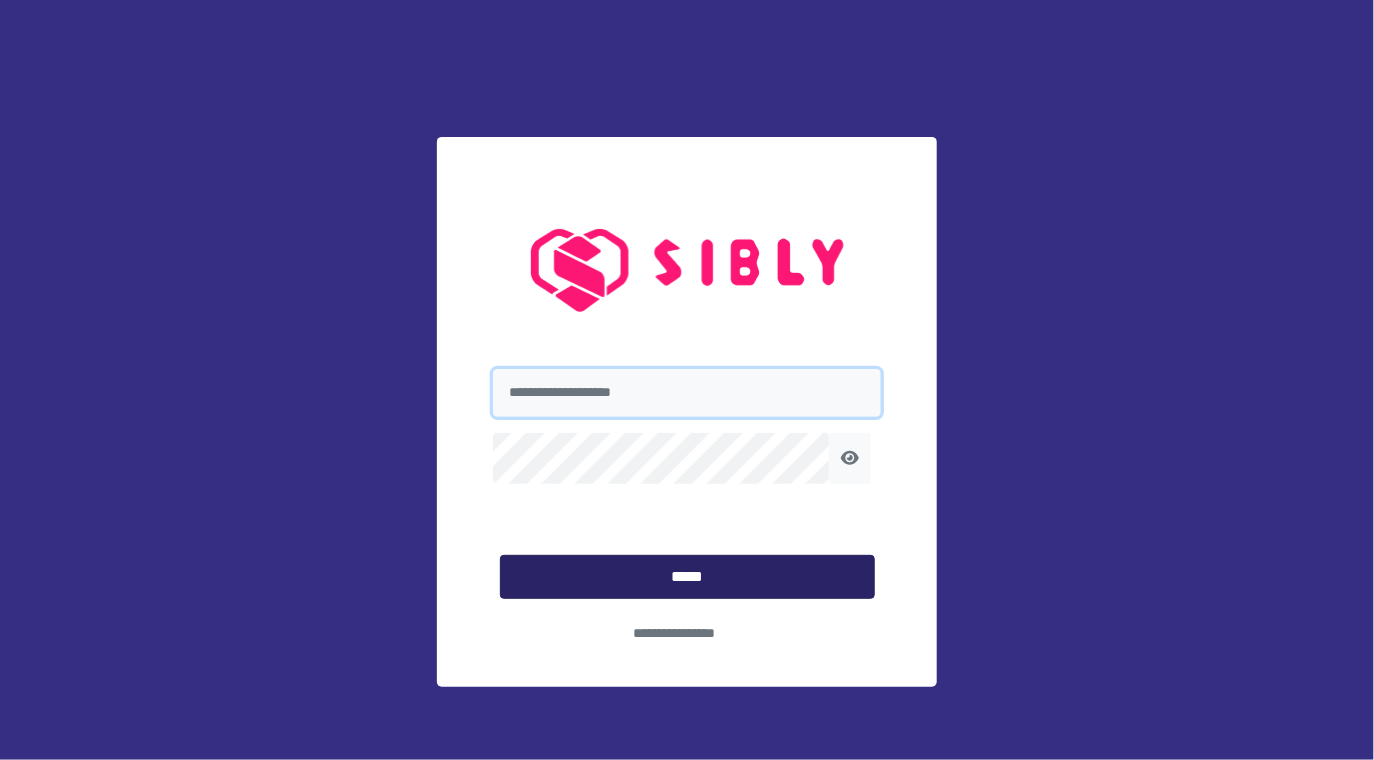 type on "**********" 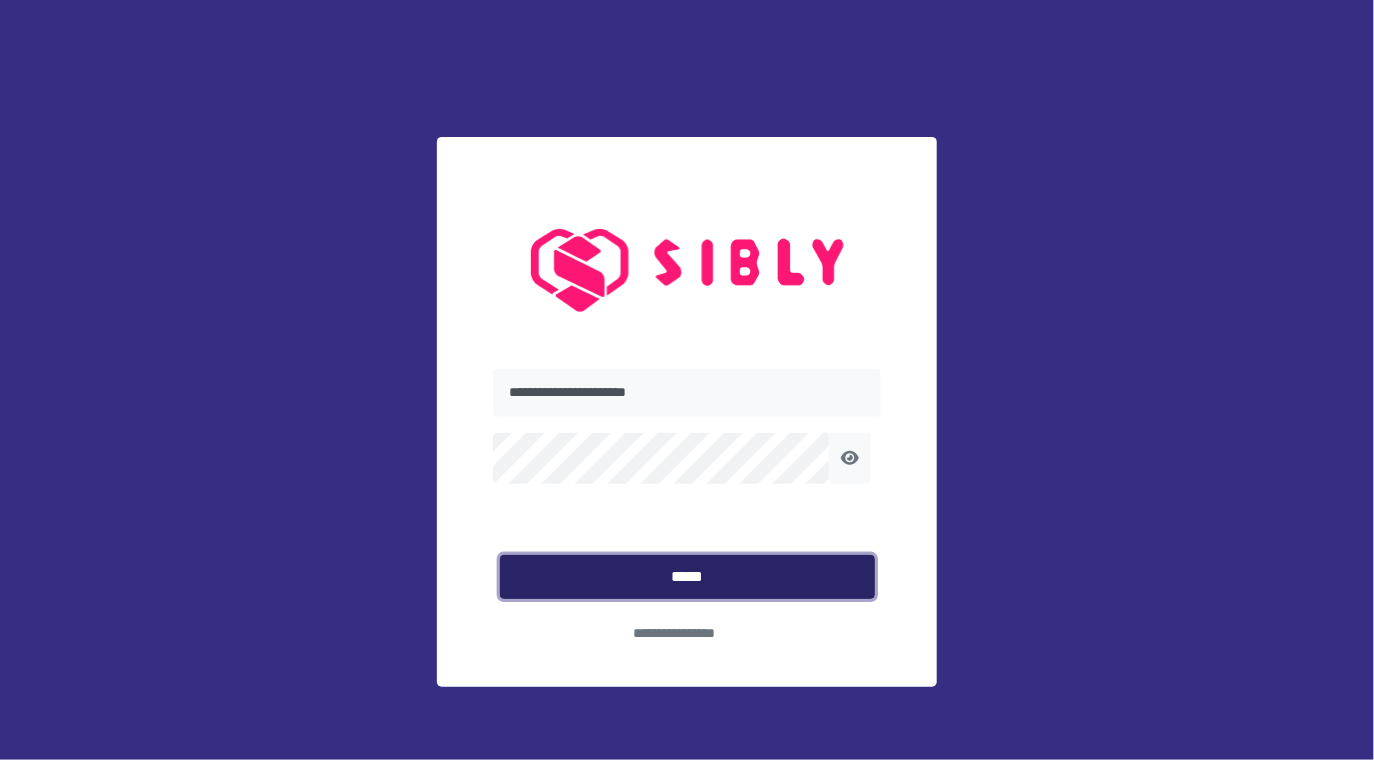 click on "*****" at bounding box center [687, 577] 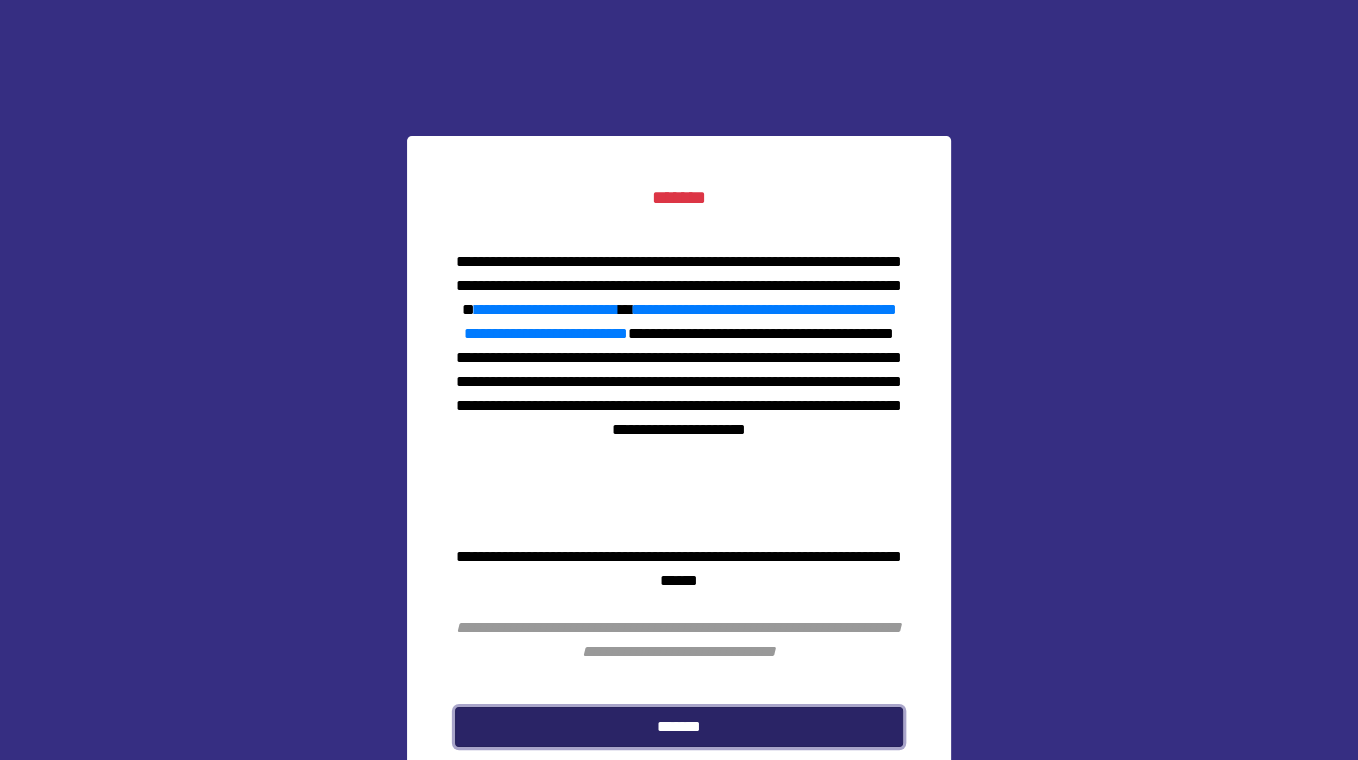 click on "*******" at bounding box center (679, 726) 